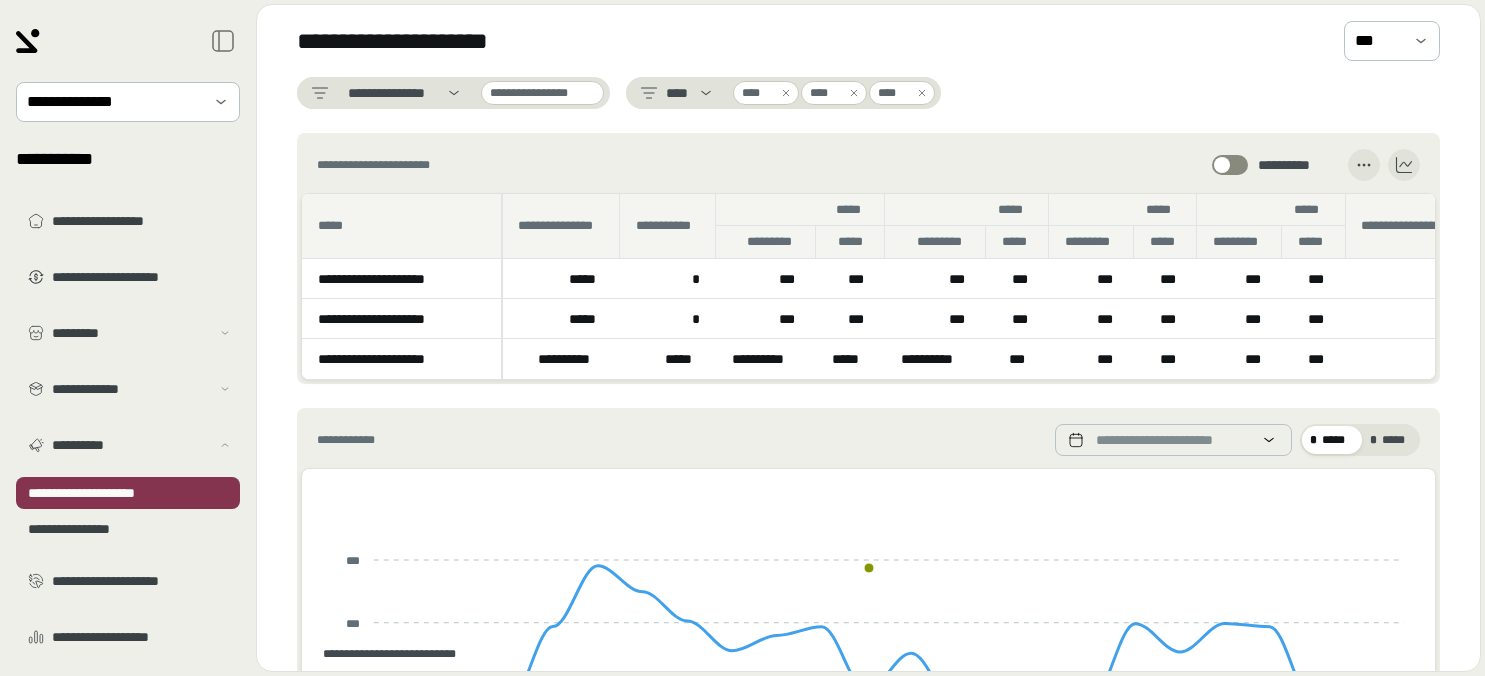 scroll, scrollTop: 0, scrollLeft: 0, axis: both 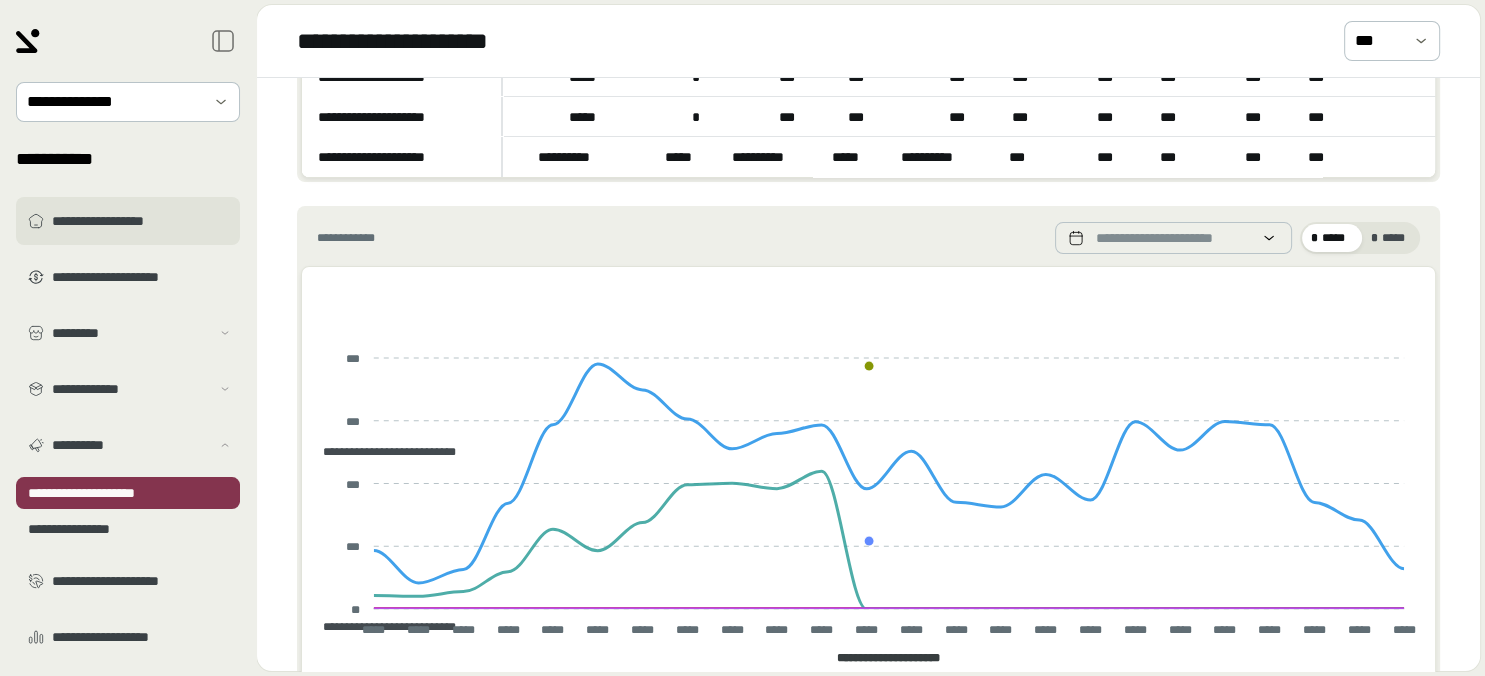 click on "**********" at bounding box center (142, 221) 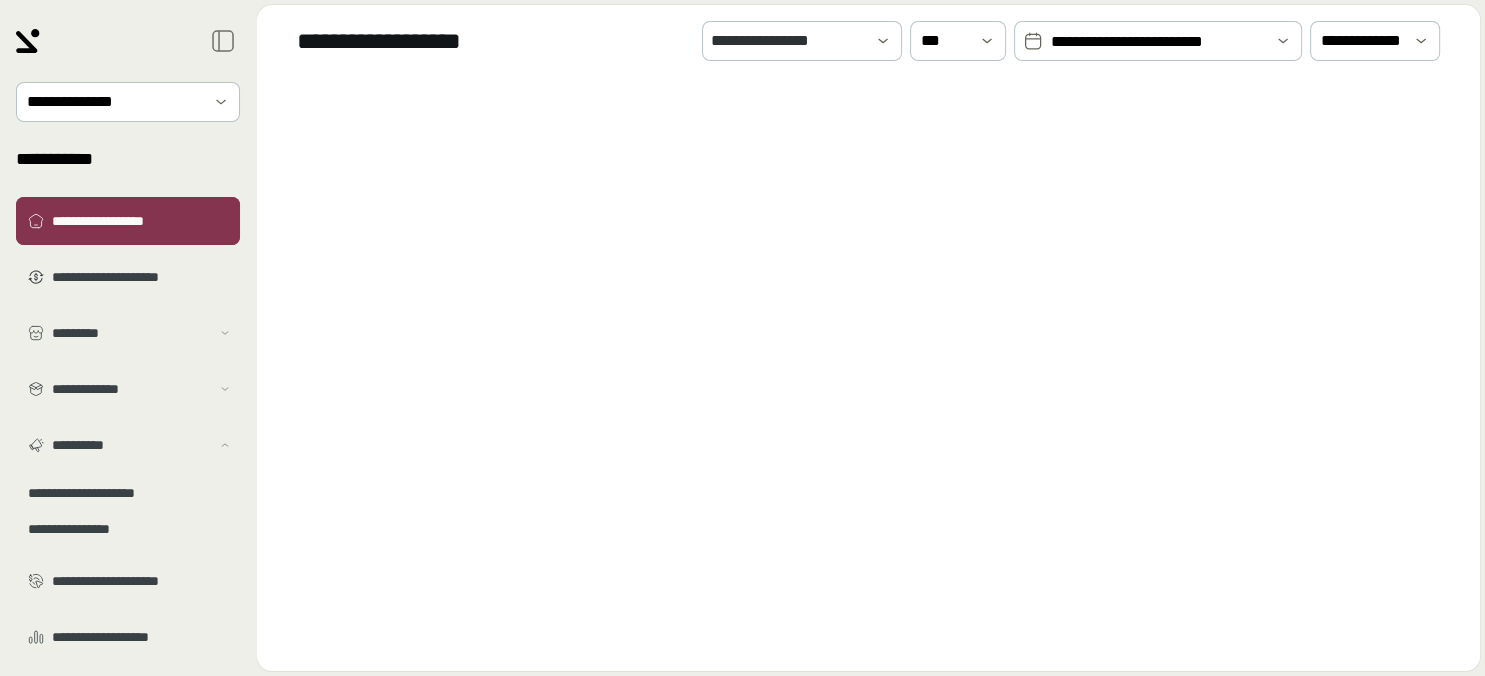scroll, scrollTop: 0, scrollLeft: 0, axis: both 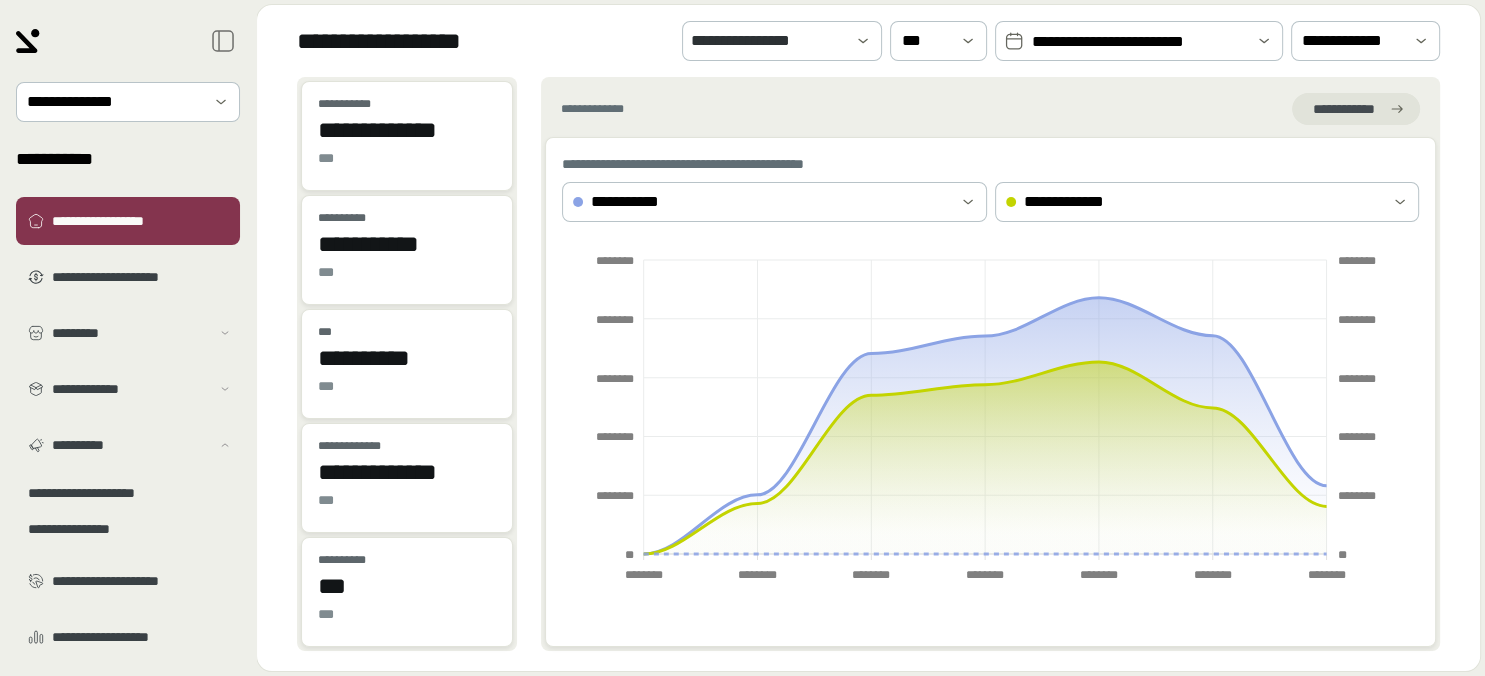 click on "**********" at bounding box center [1139, 42] 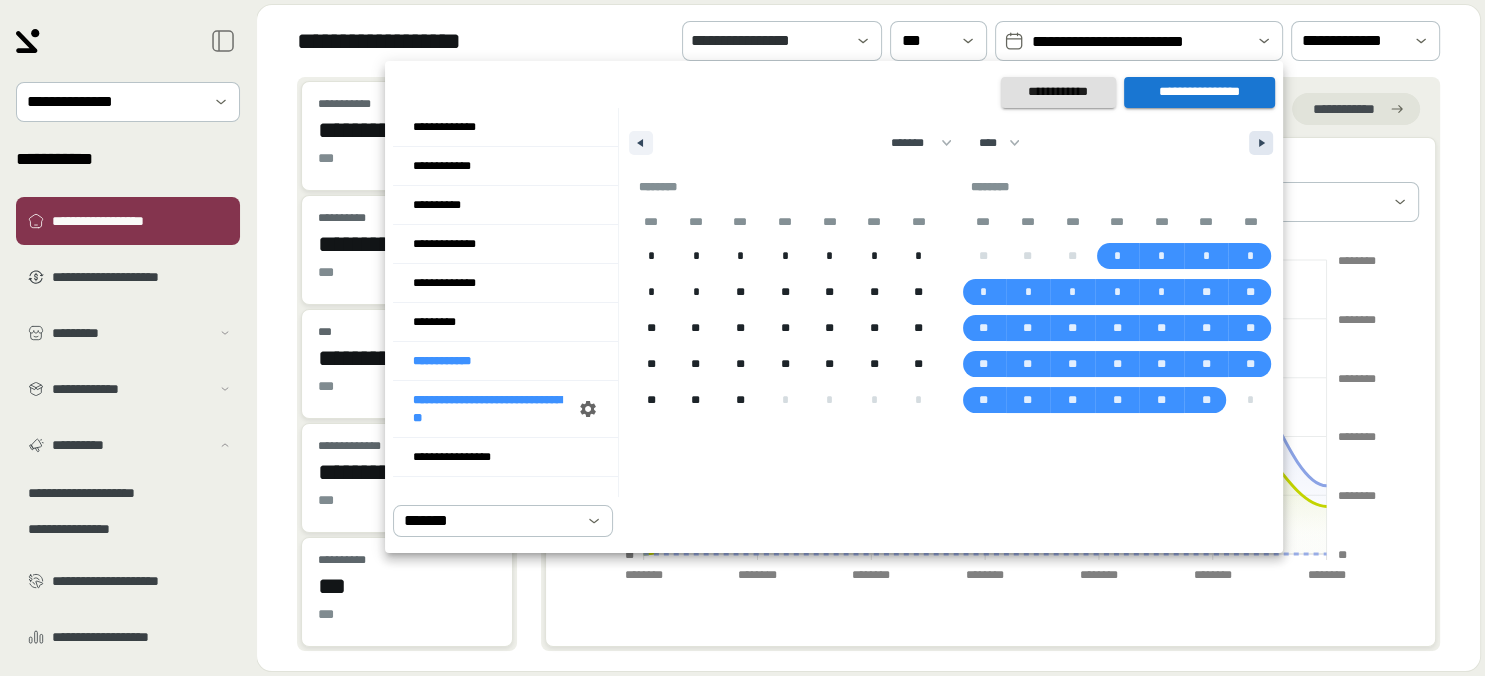 click at bounding box center [1261, 143] 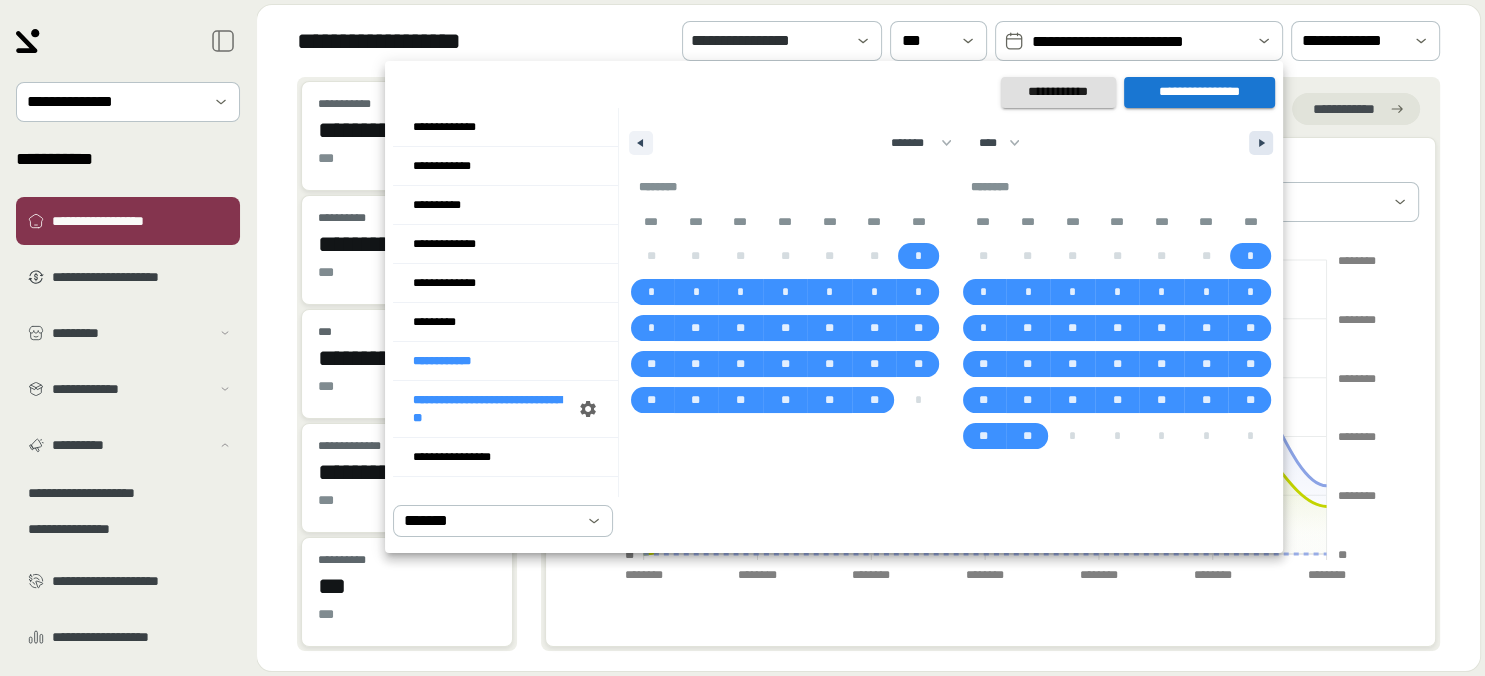 click at bounding box center (1261, 143) 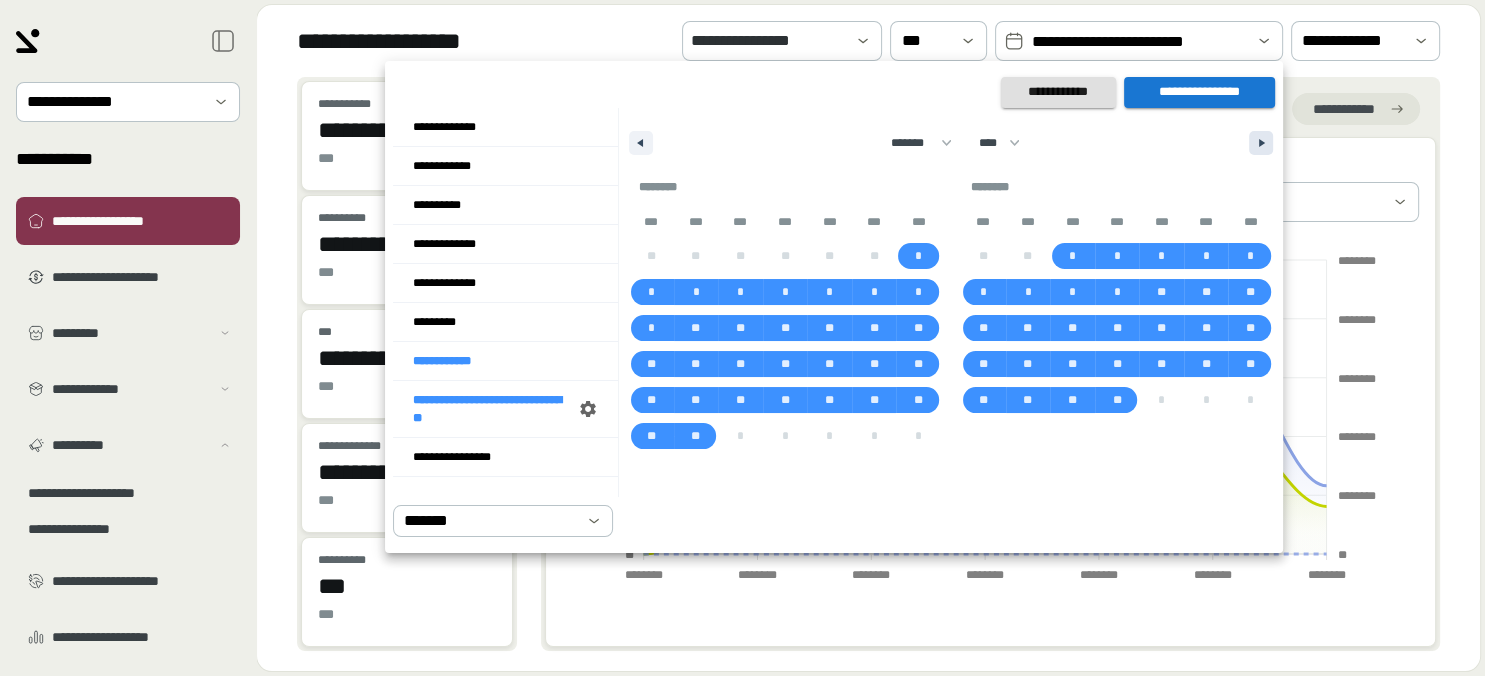 click at bounding box center (1261, 143) 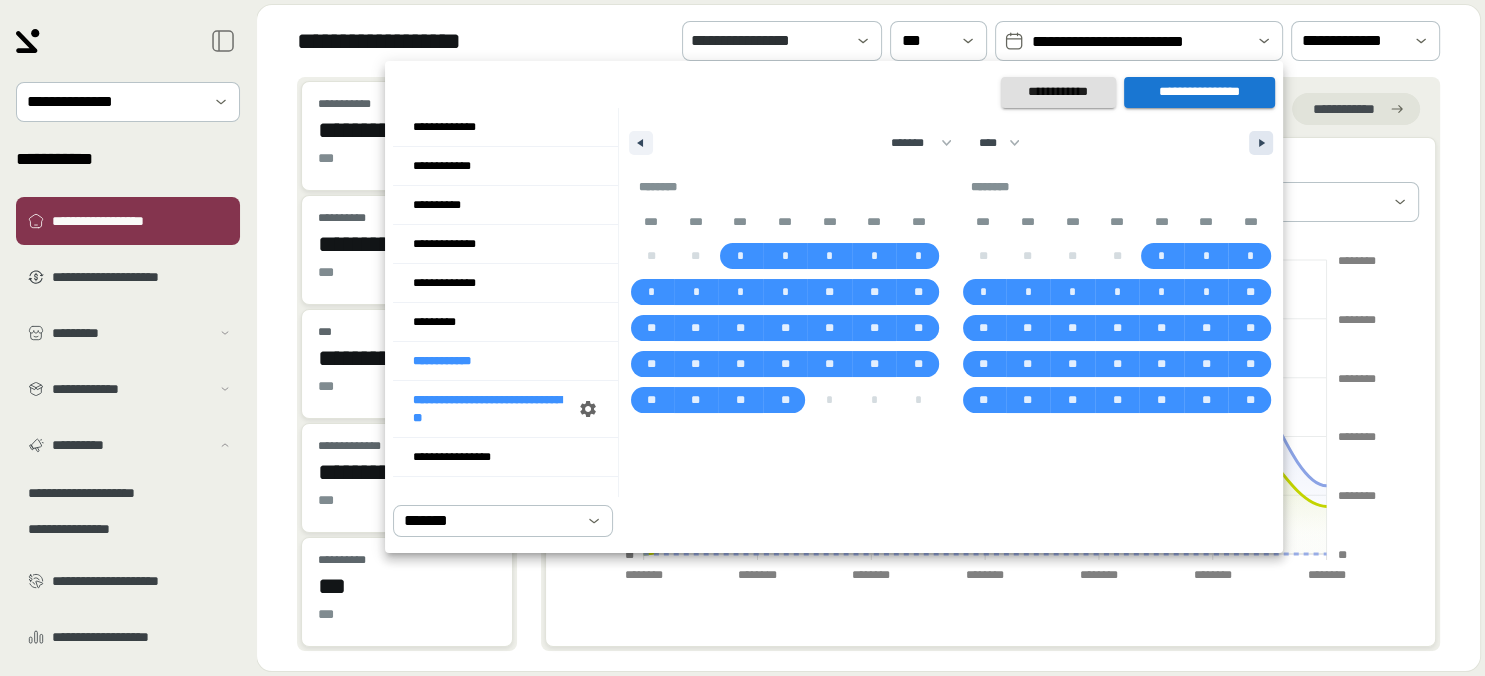 click at bounding box center [1261, 143] 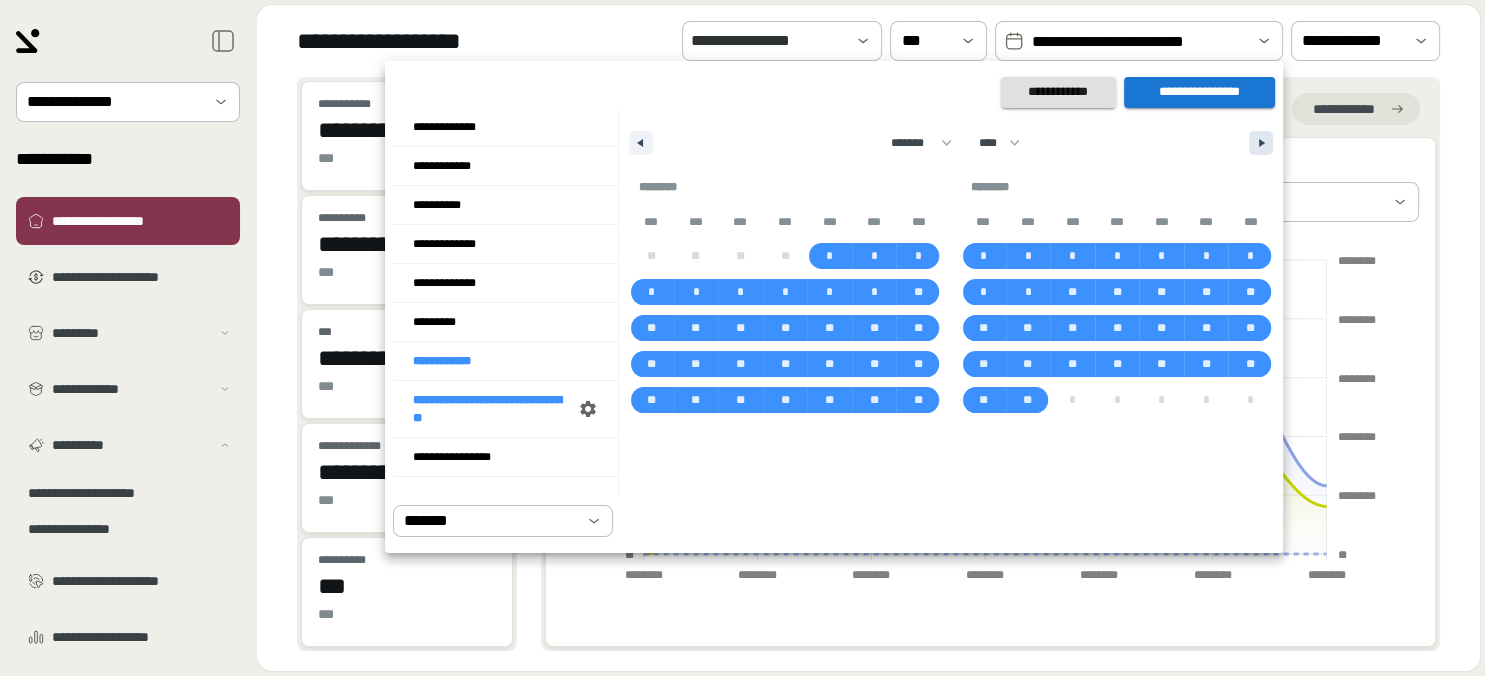 click at bounding box center (1261, 143) 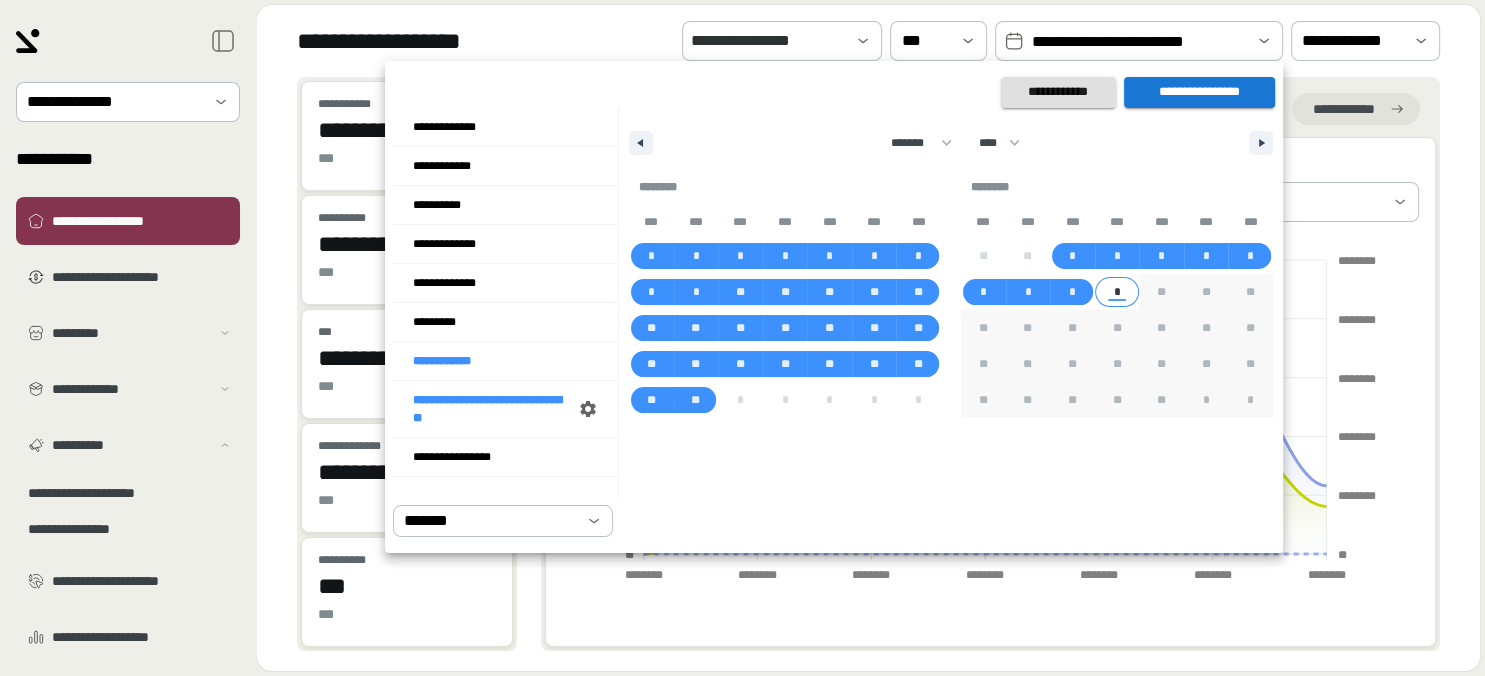 click on "*" at bounding box center [1117, 292] 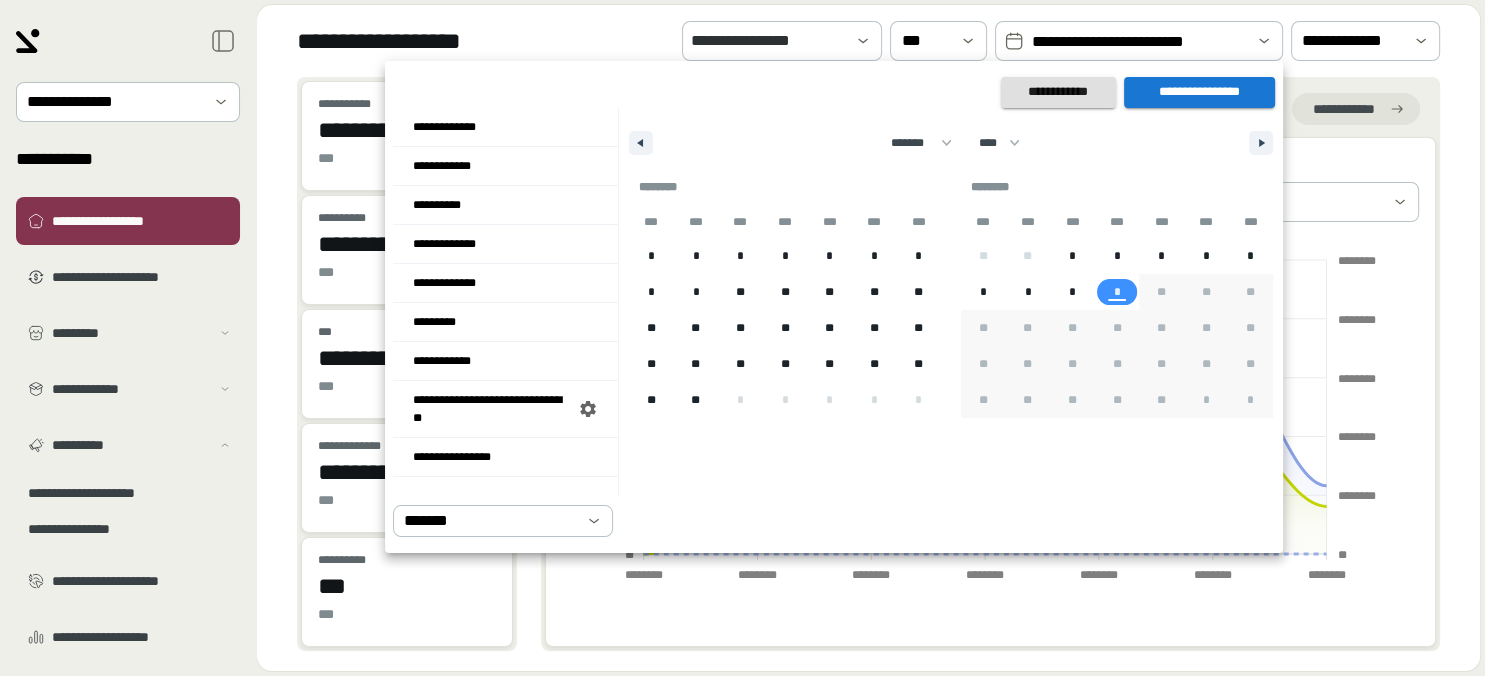 click on "*" at bounding box center (1117, 292) 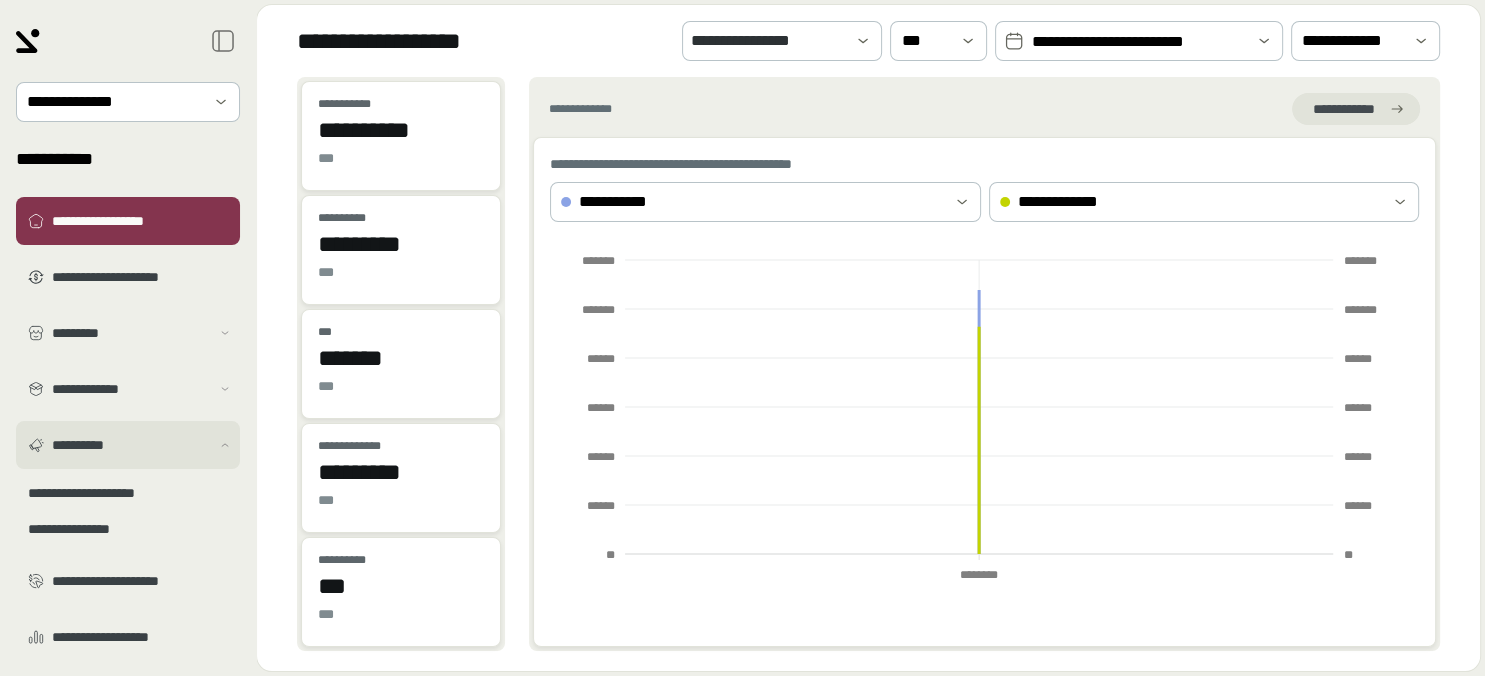 click on "**********" at bounding box center (131, 445) 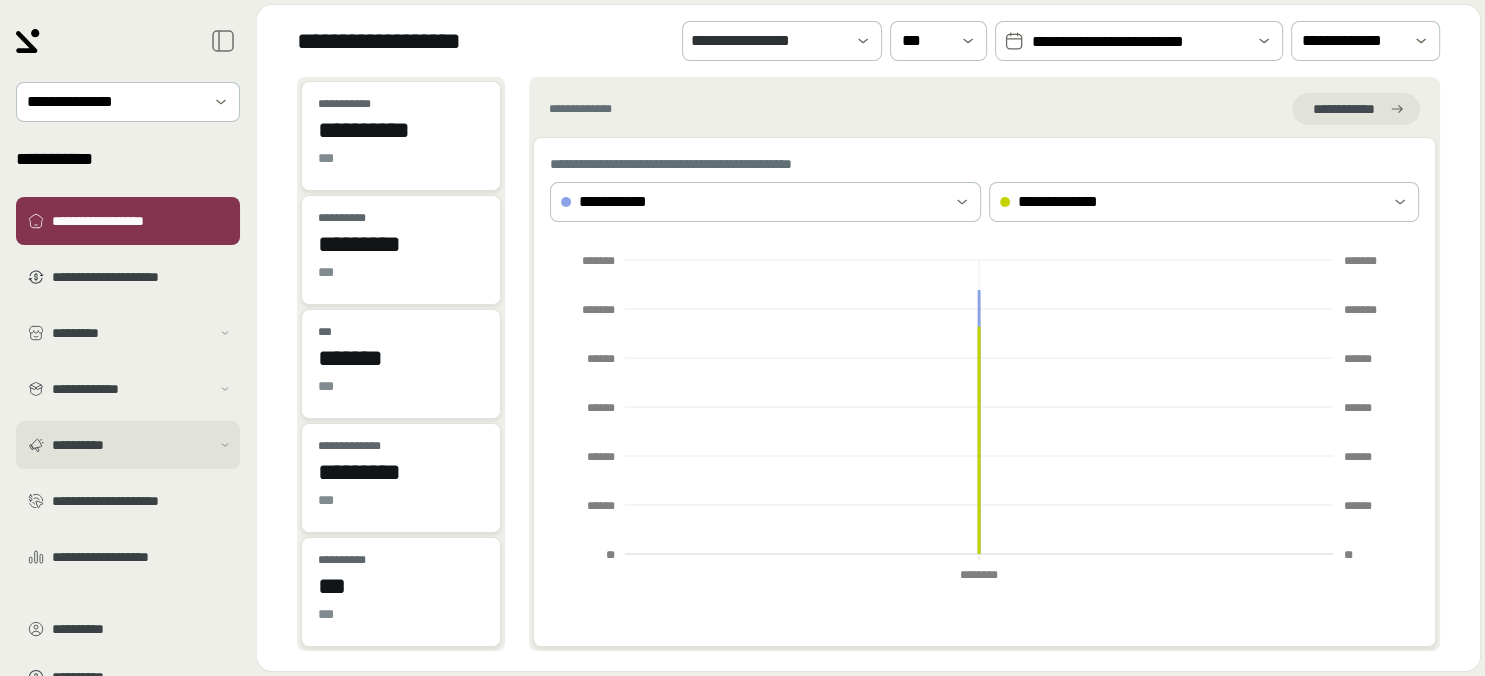 click on "**********" at bounding box center [131, 445] 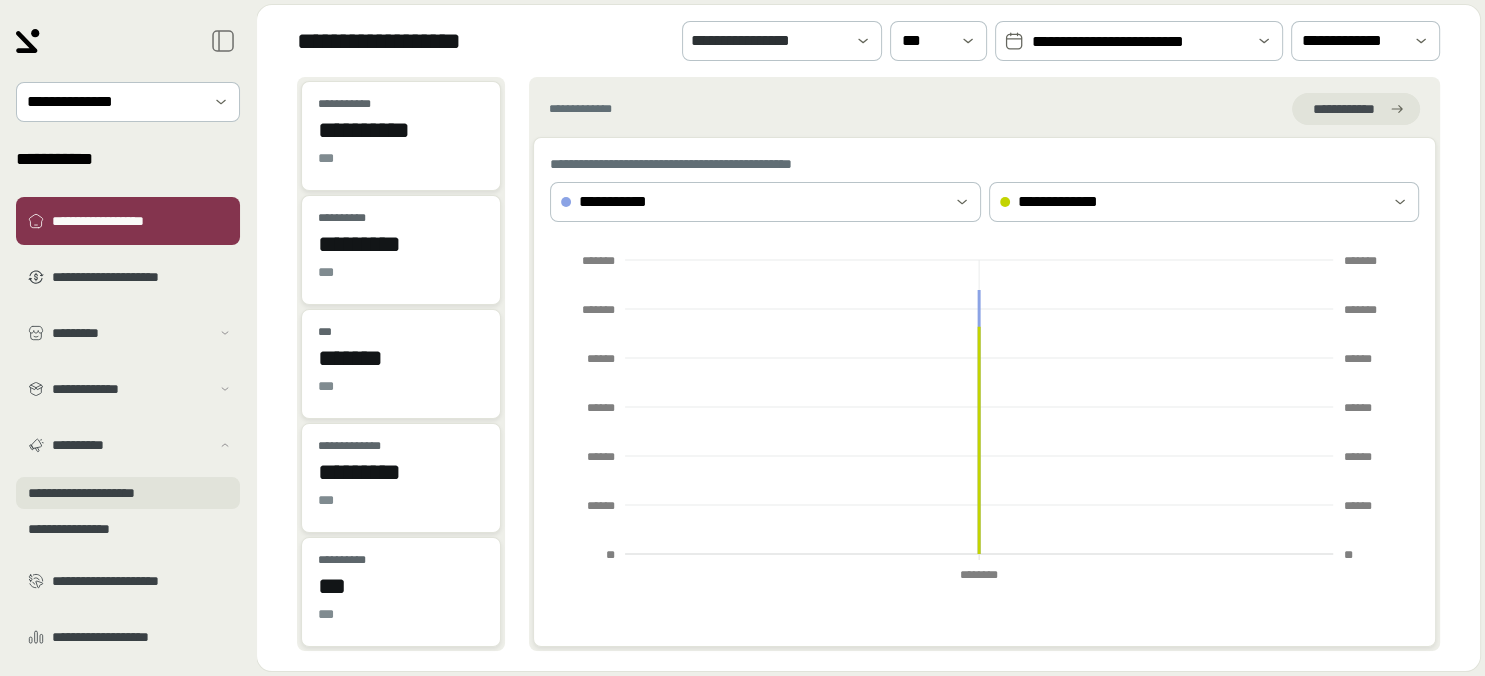 click on "**********" at bounding box center [128, 493] 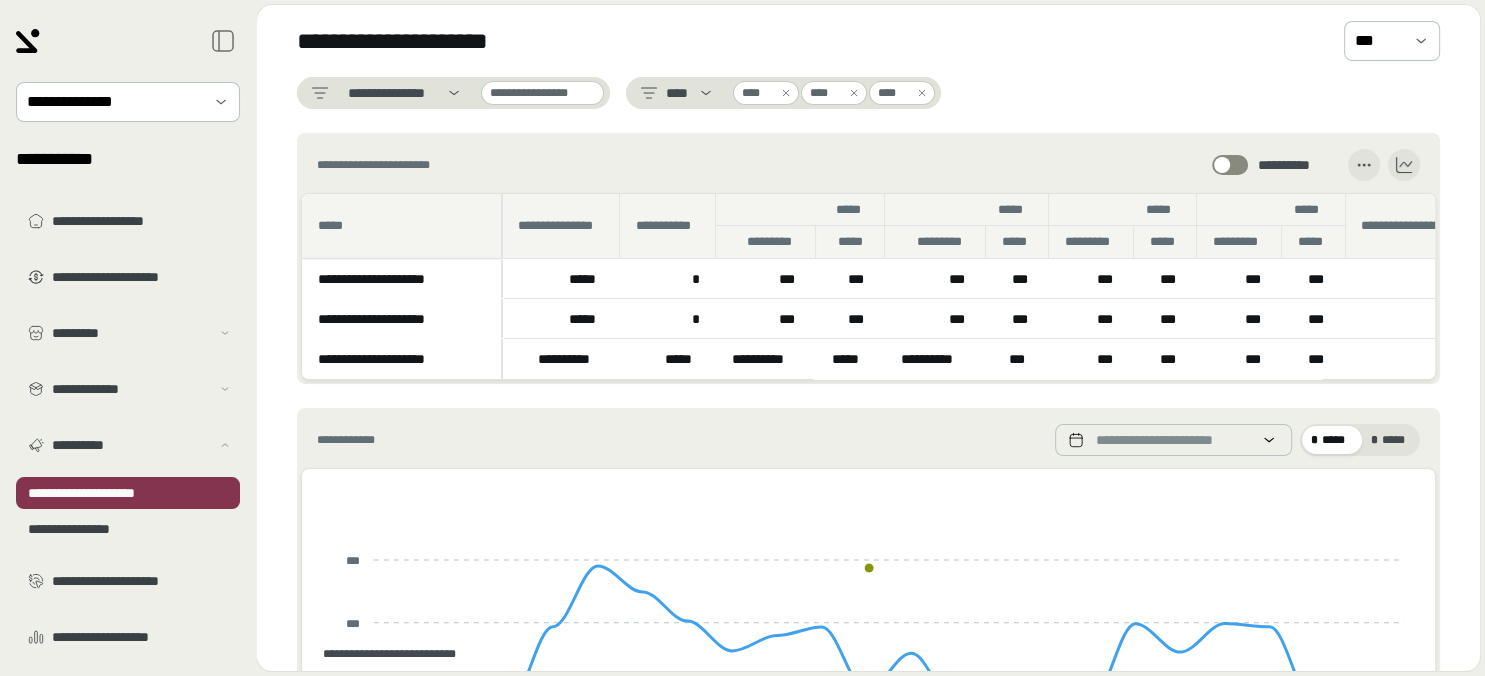 click 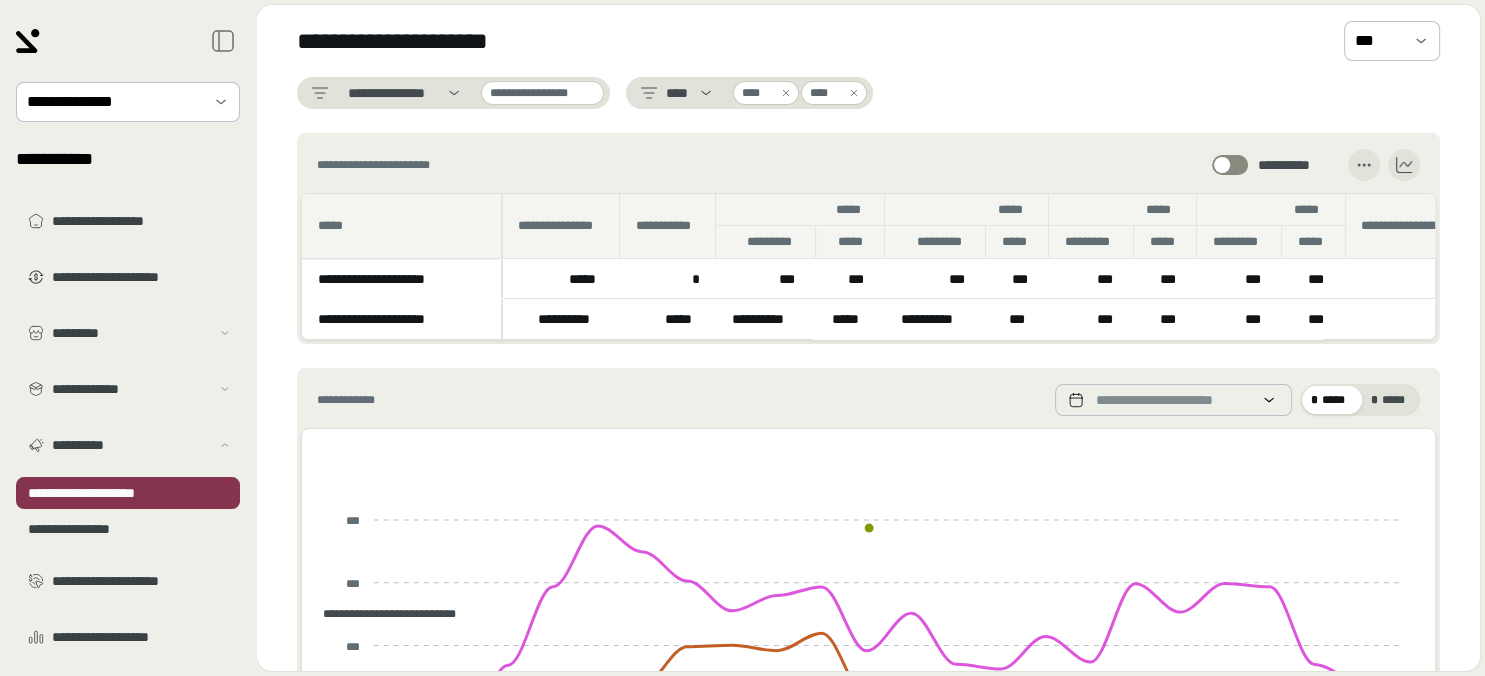 click at bounding box center [786, 93] 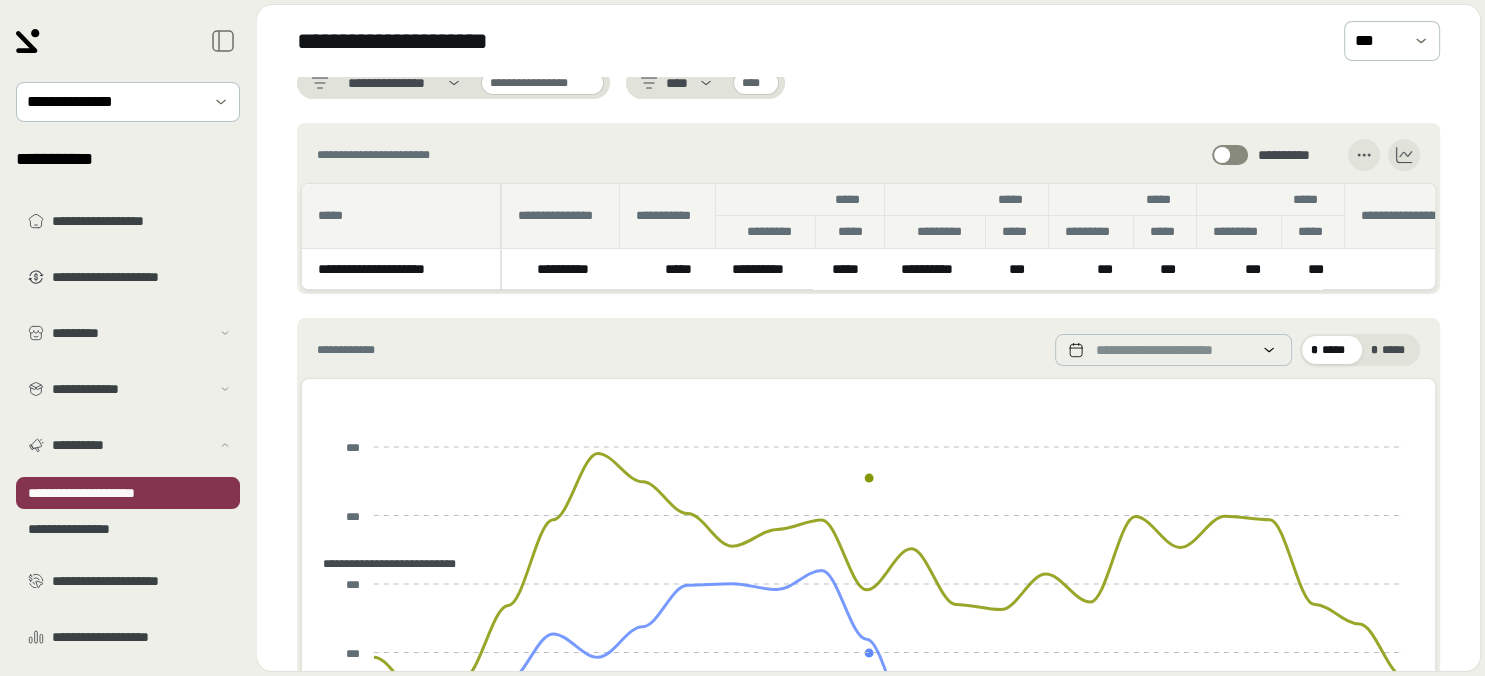 scroll, scrollTop: 0, scrollLeft: 0, axis: both 